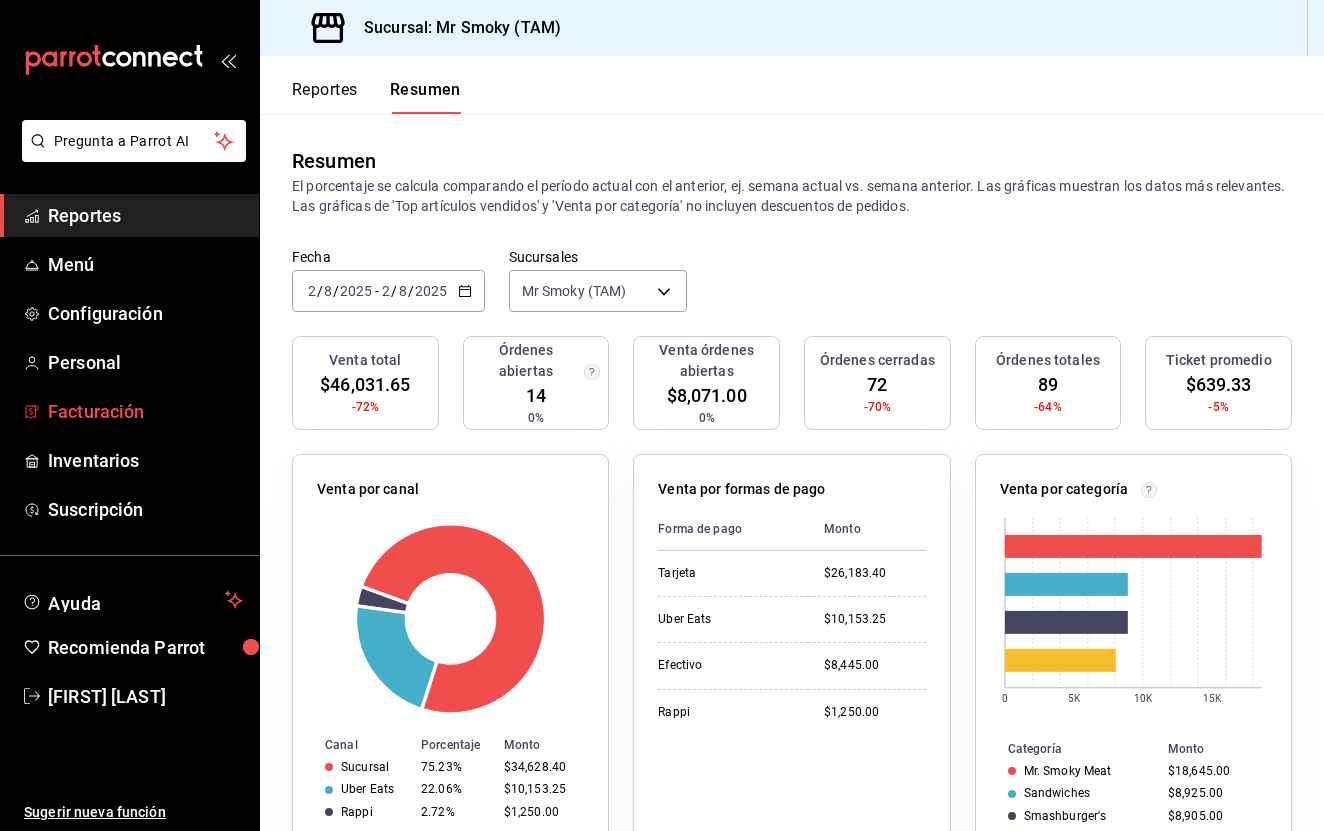 scroll, scrollTop: 0, scrollLeft: 0, axis: both 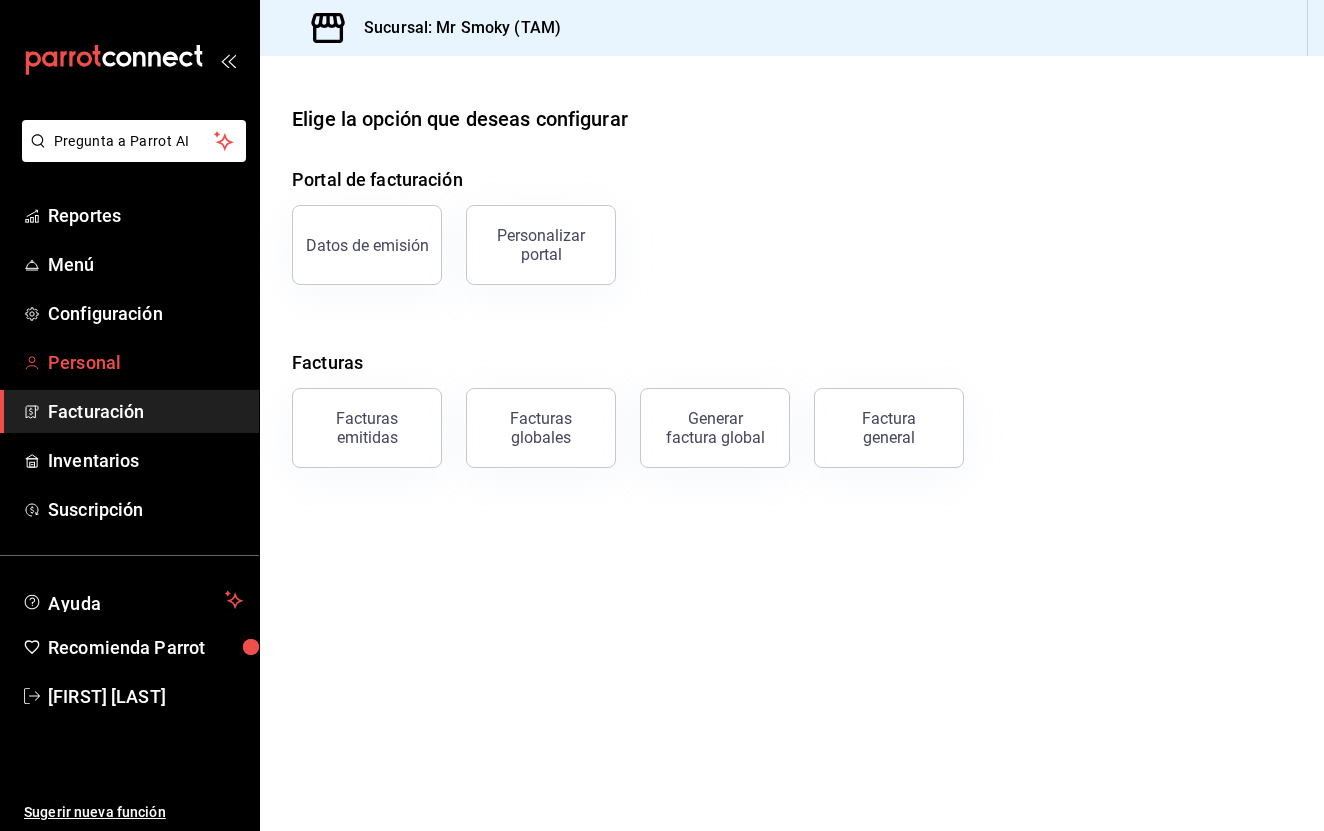 click on "Personal" at bounding box center (145, 362) 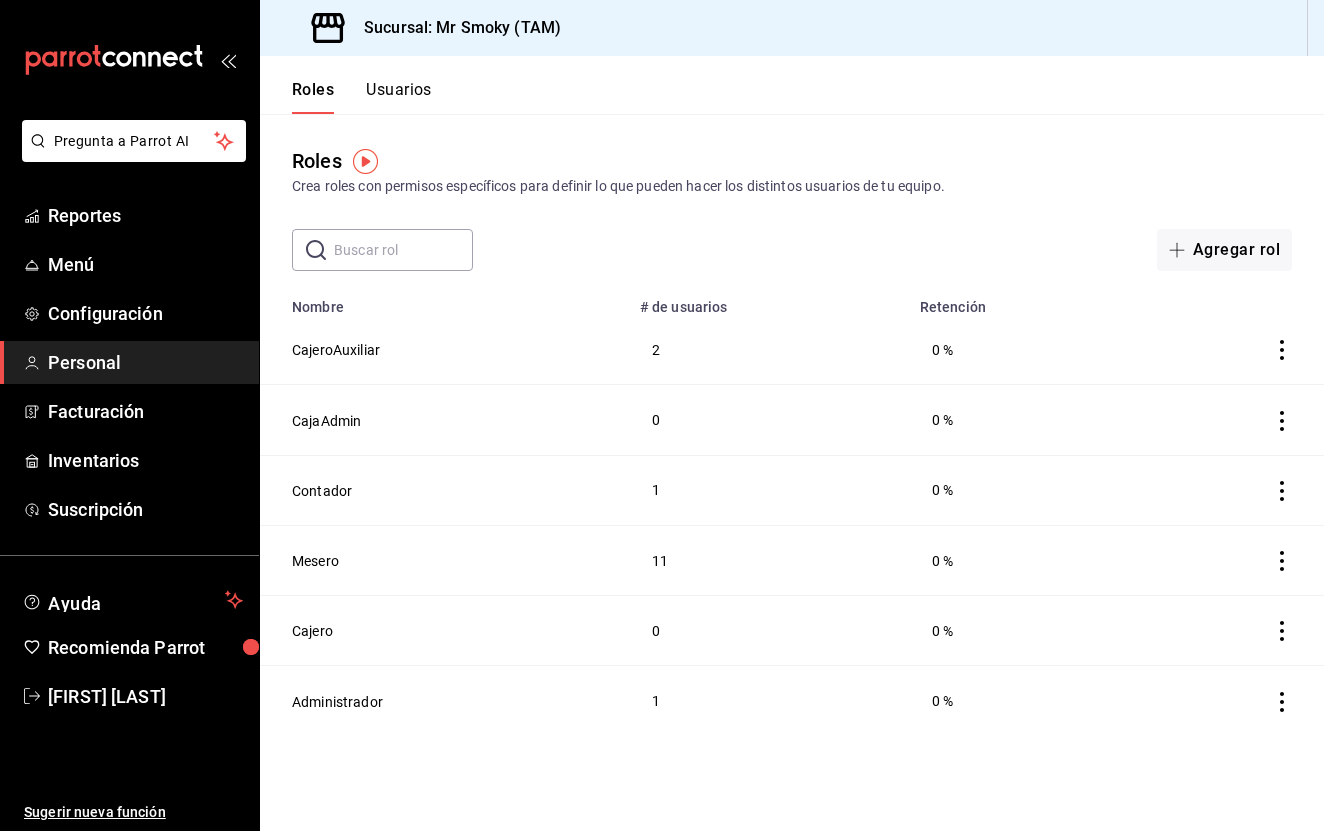 click on "Usuarios" at bounding box center (399, 97) 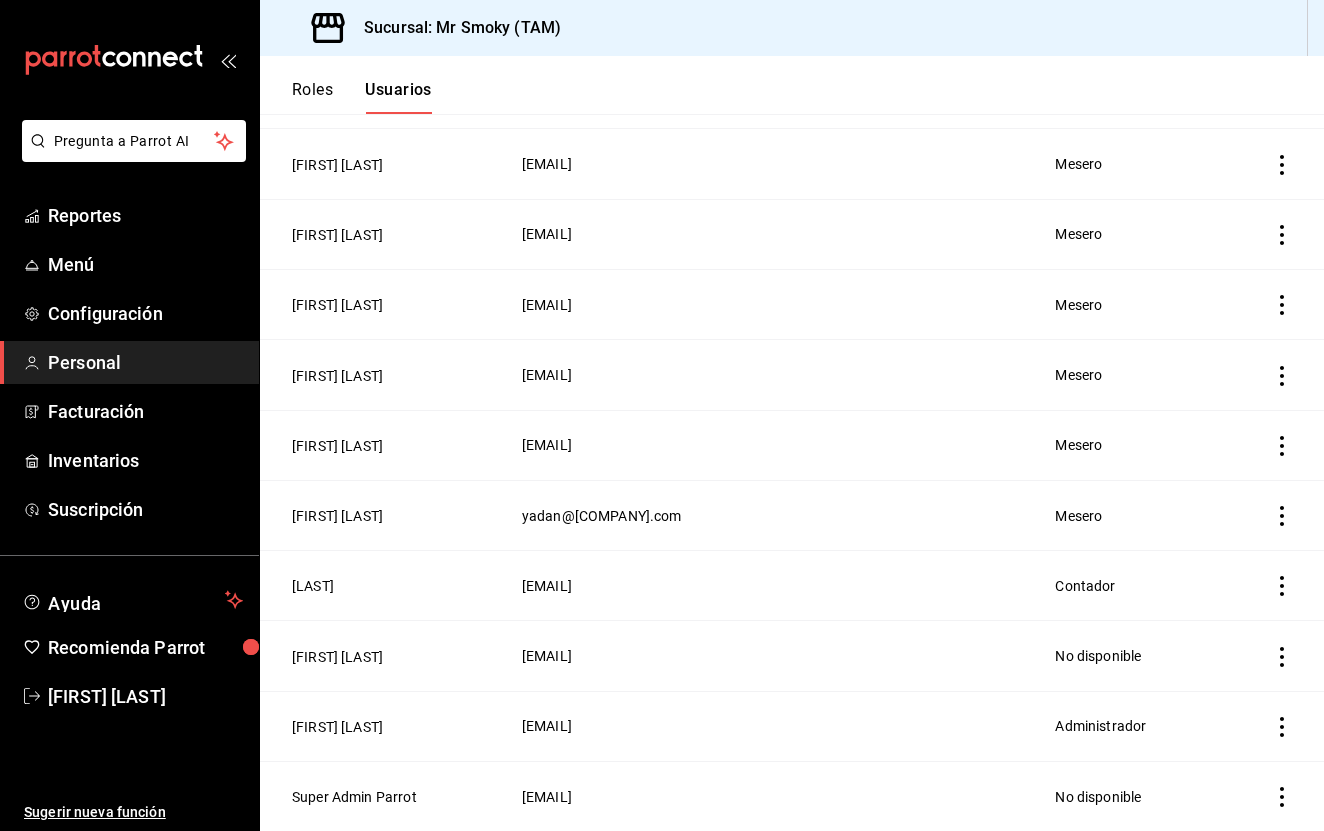 scroll, scrollTop: 748, scrollLeft: 0, axis: vertical 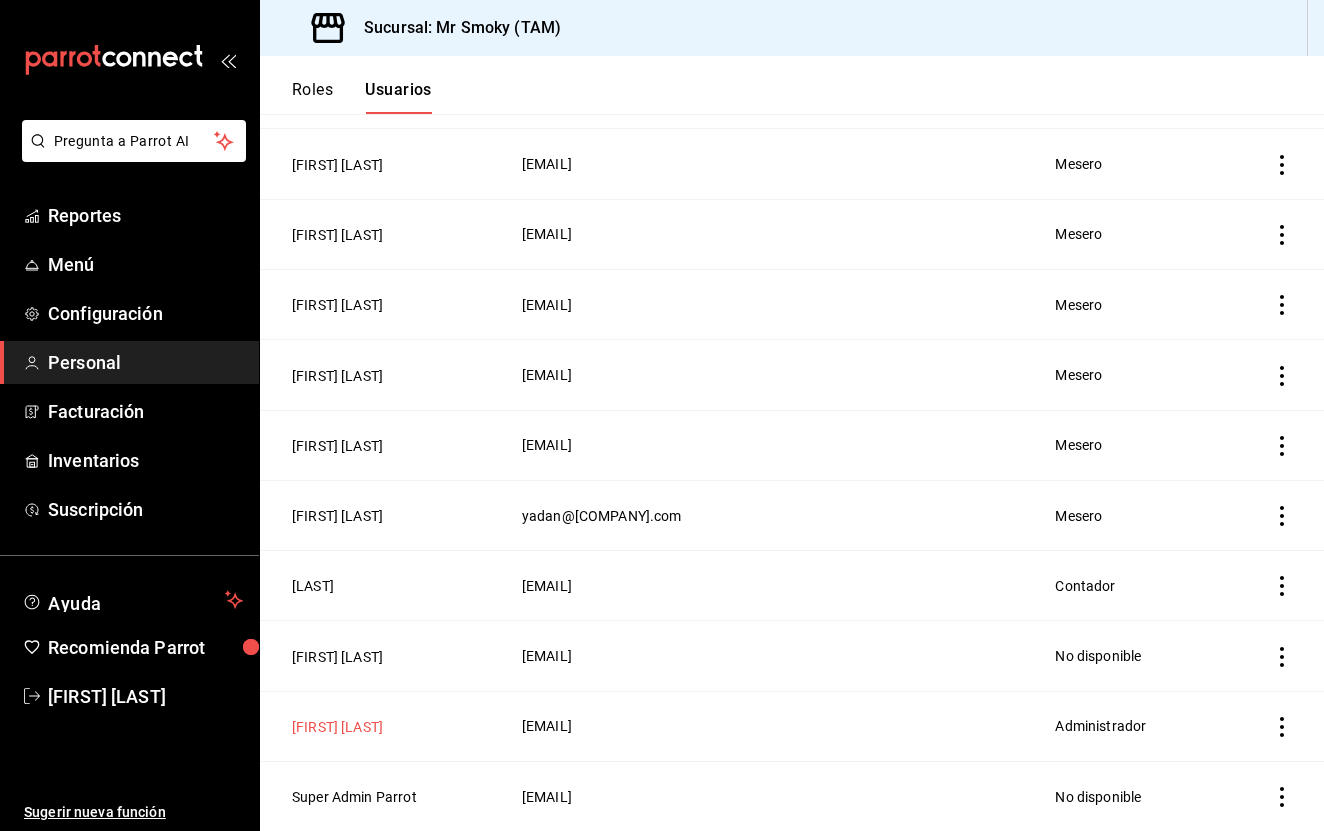 click on "[FIRST] [LAST]" at bounding box center (337, 727) 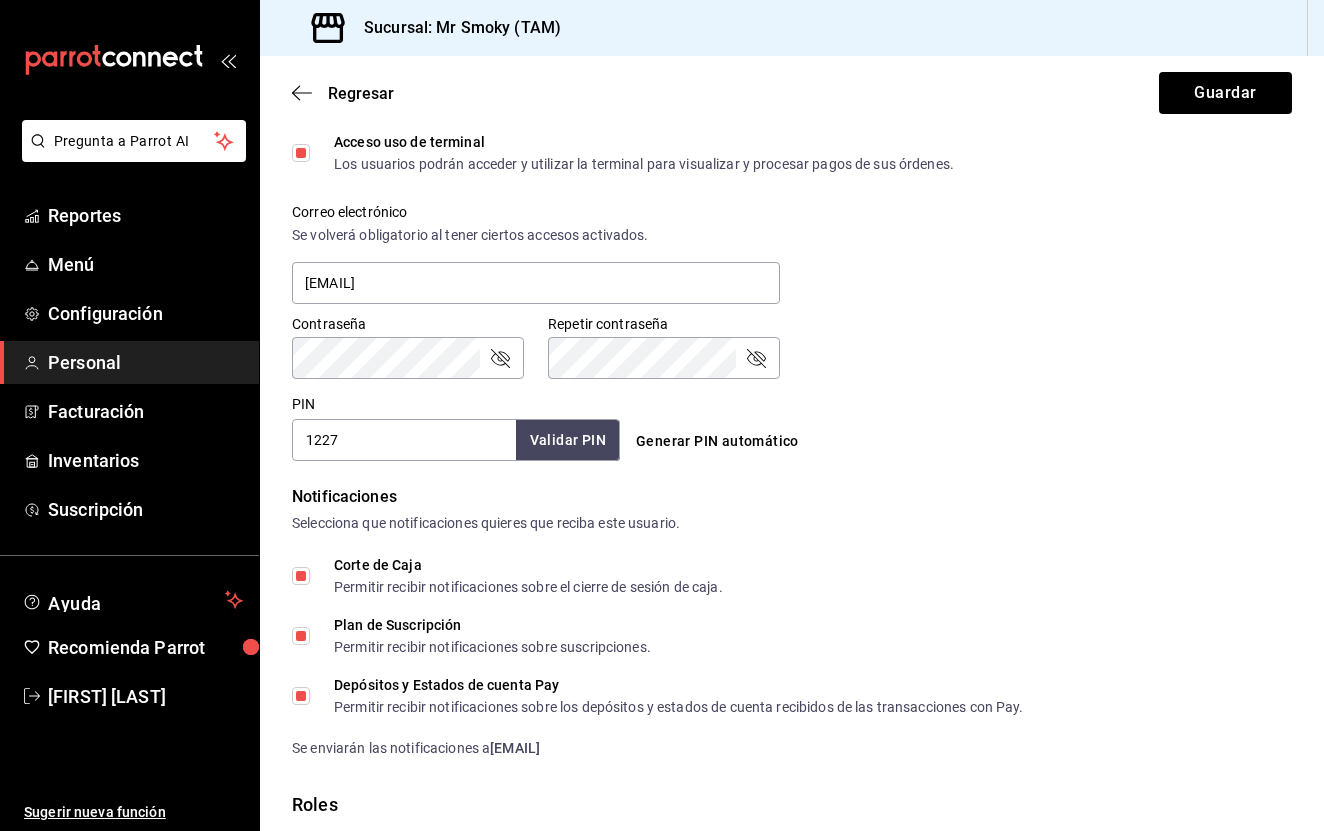 scroll, scrollTop: 681, scrollLeft: 0, axis: vertical 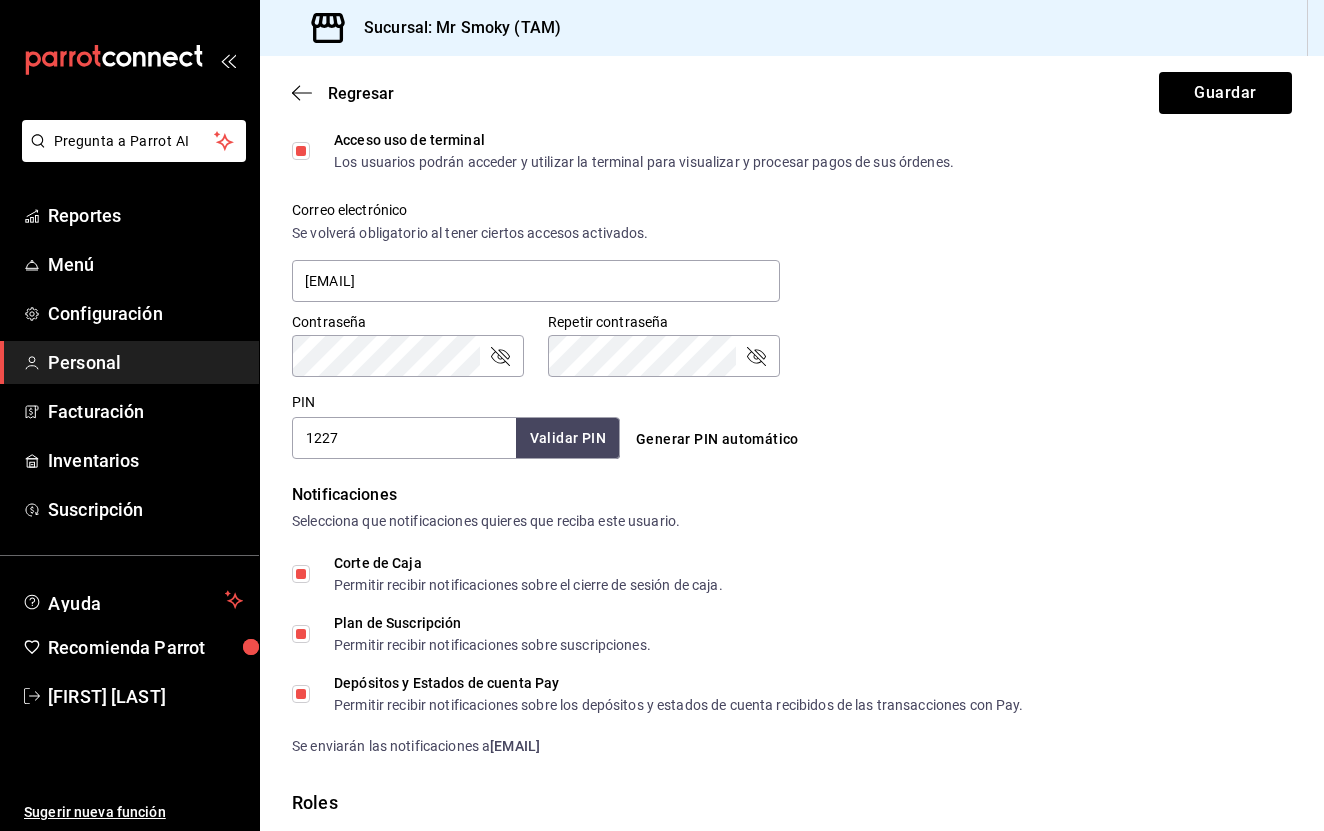 click on "Regresar Guardar" at bounding box center [792, 93] 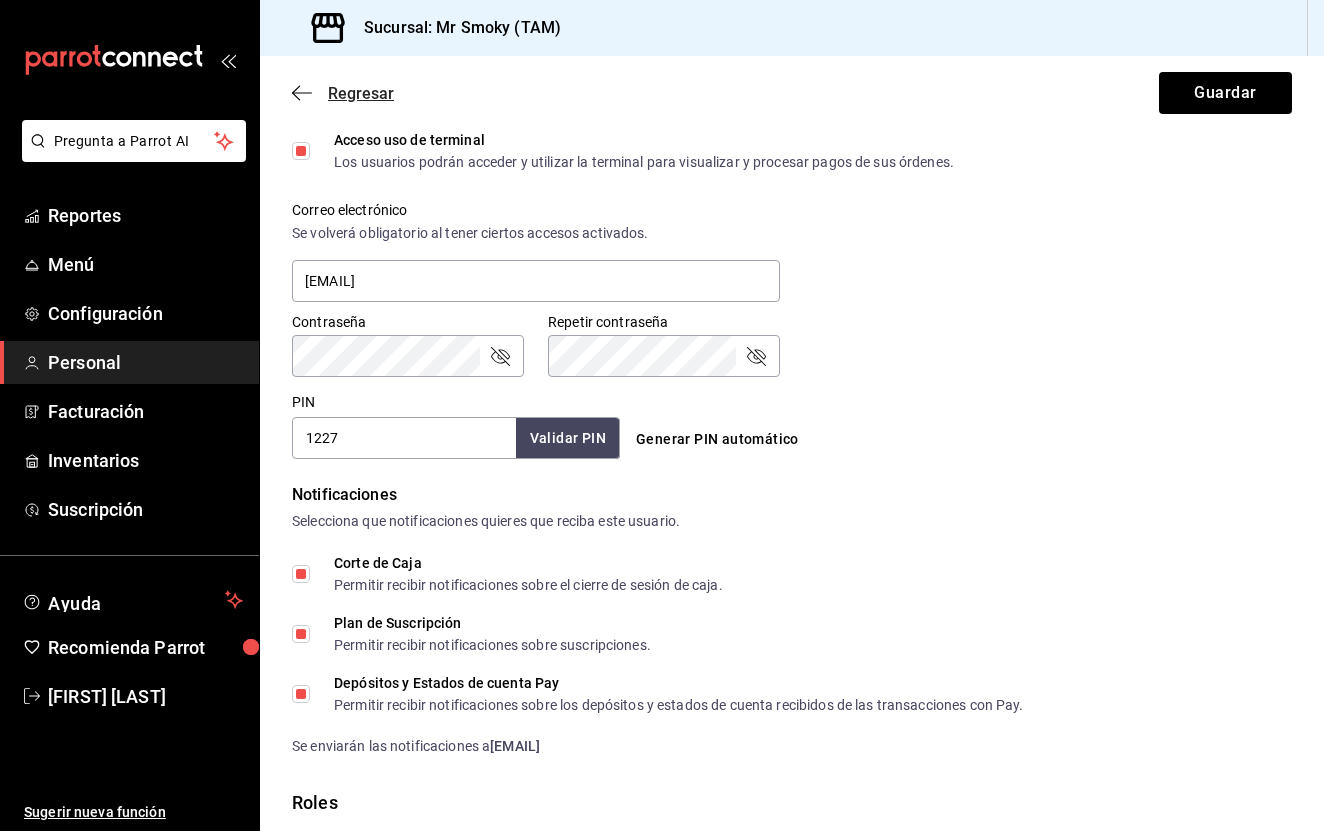 click 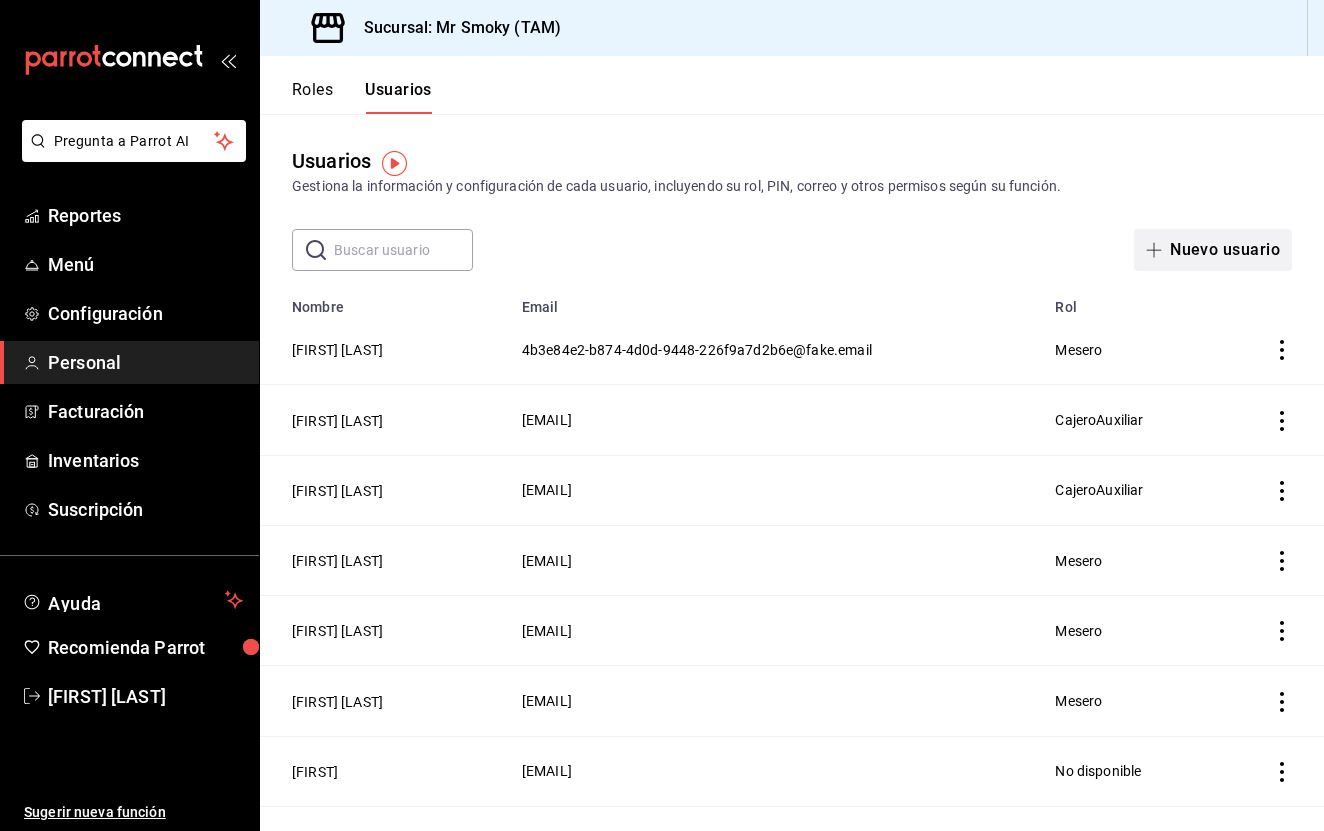 scroll, scrollTop: 0, scrollLeft: 0, axis: both 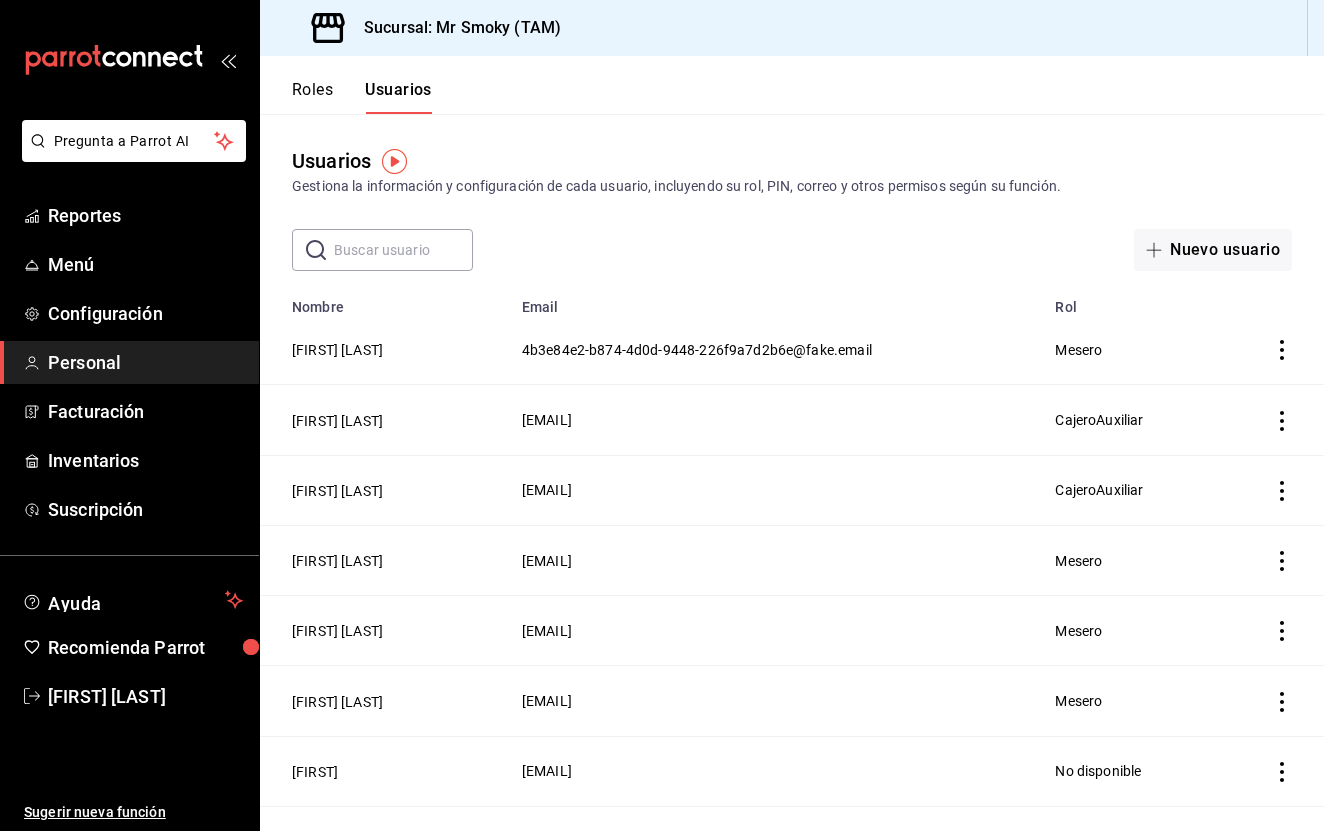 drag, startPoint x: 1200, startPoint y: 245, endPoint x: 1041, endPoint y: 469, distance: 274.69437 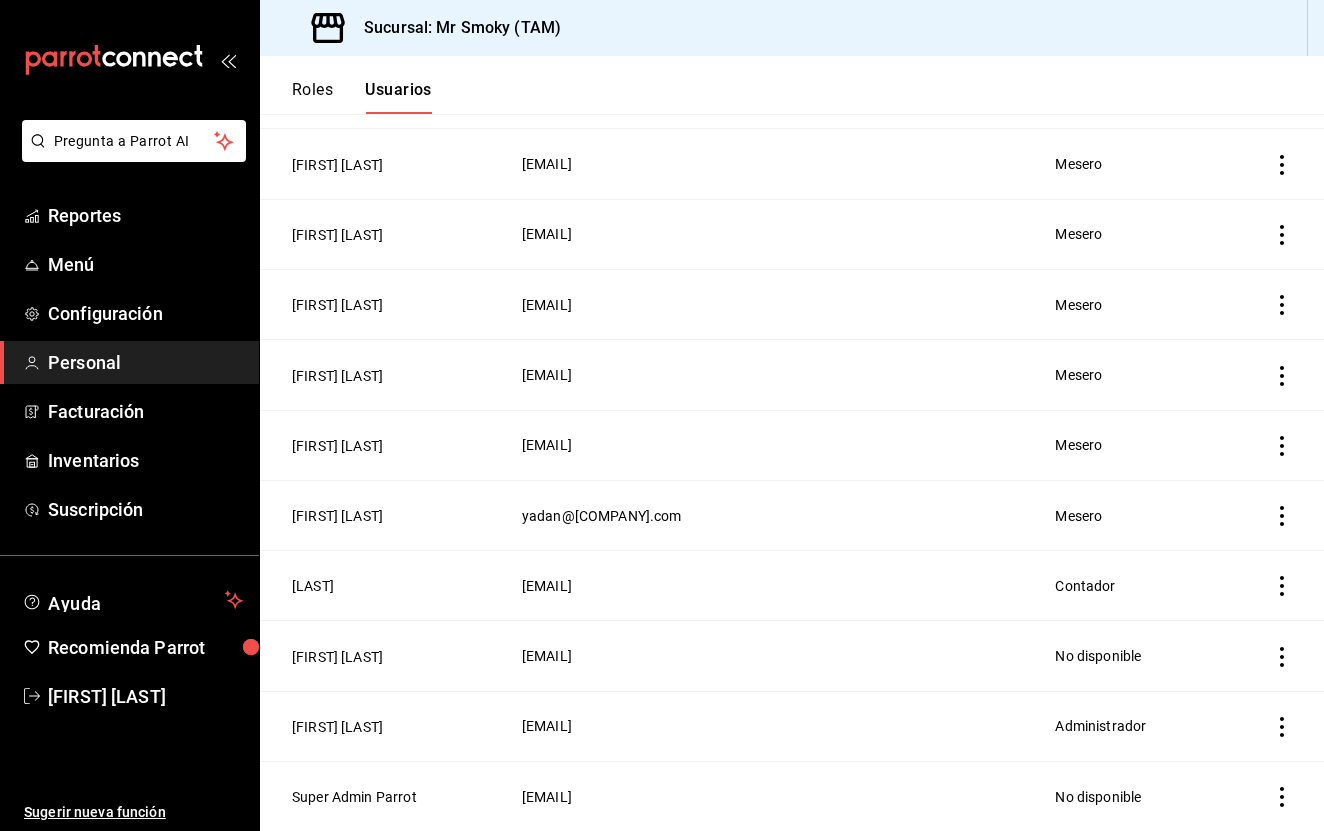 scroll, scrollTop: 748, scrollLeft: 0, axis: vertical 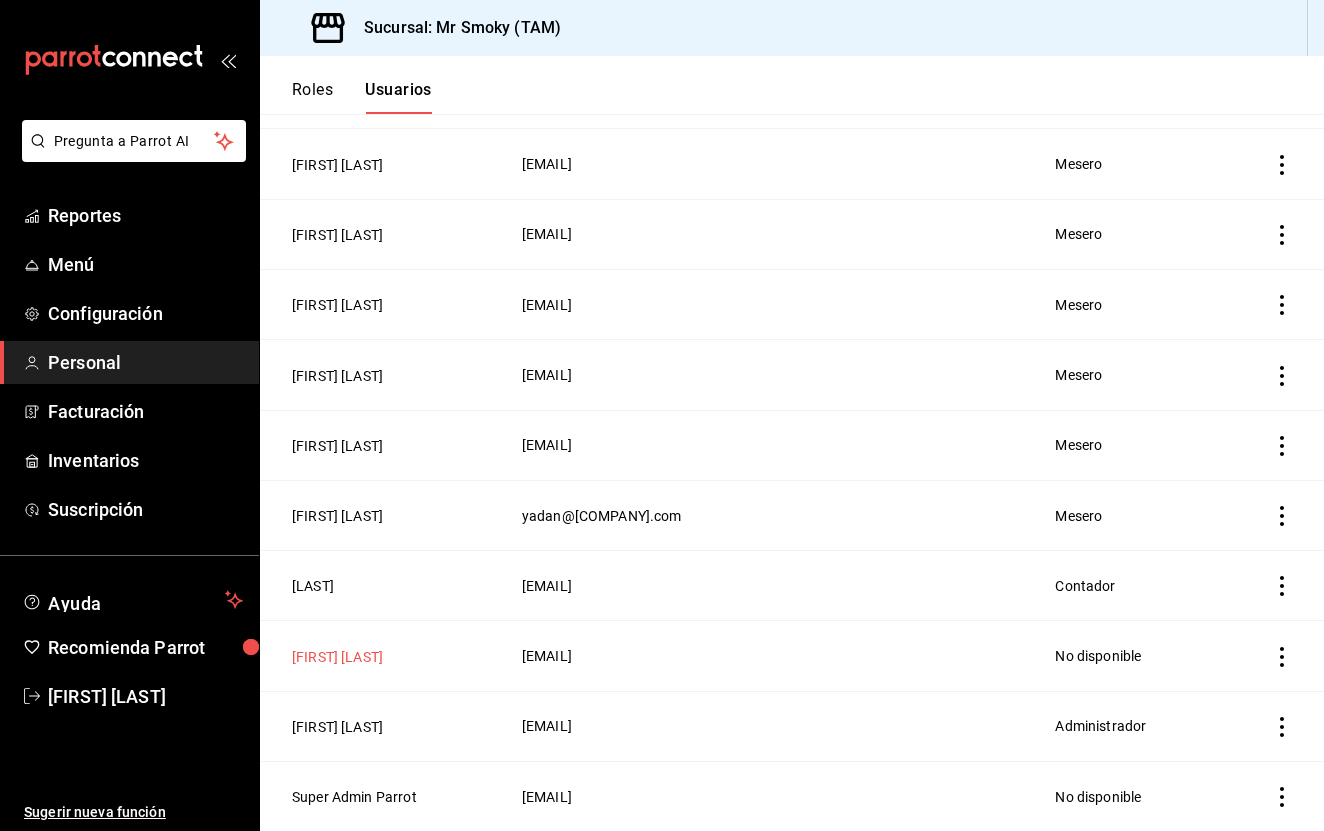 click on "[FIRST] [LAST]" at bounding box center (337, 657) 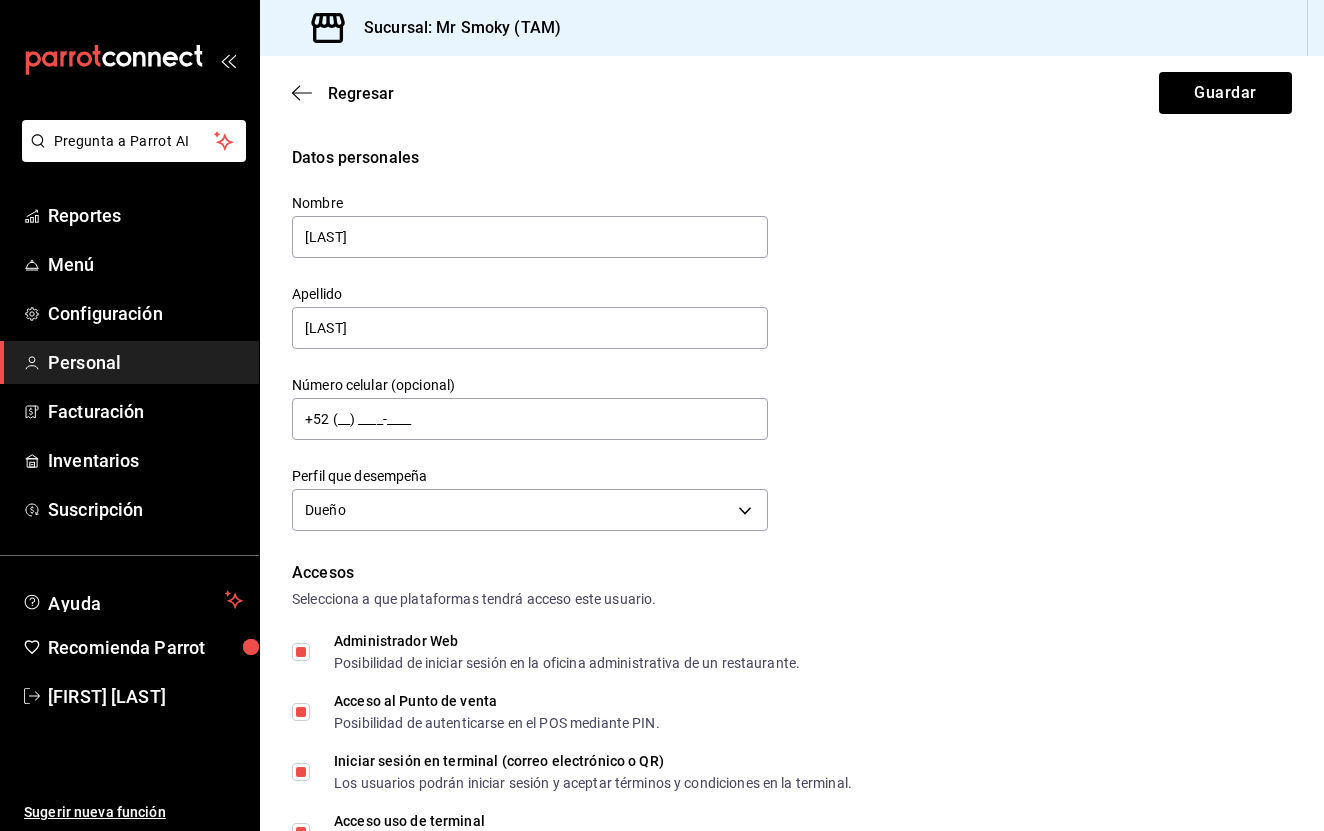 scroll, scrollTop: 0, scrollLeft: 0, axis: both 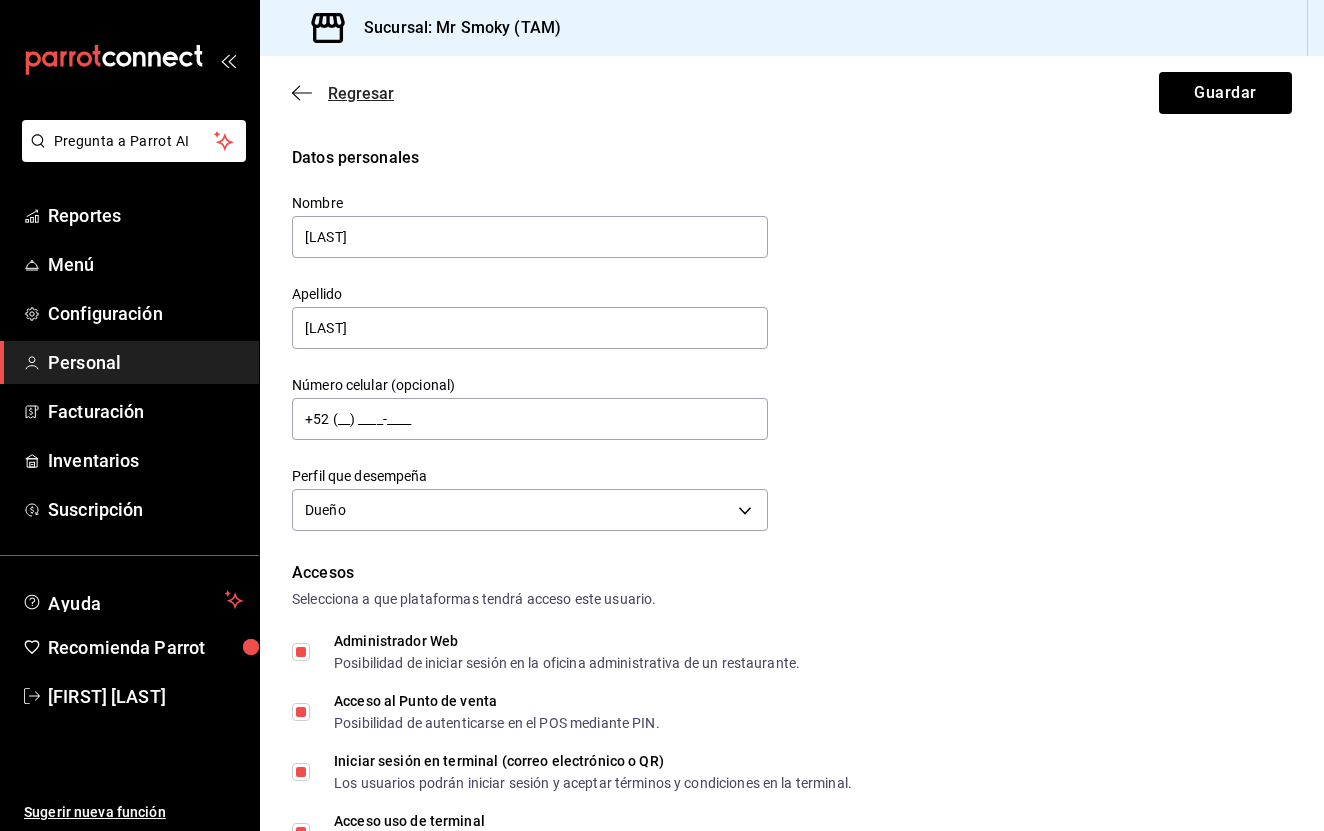click on "Regresar" at bounding box center [361, 93] 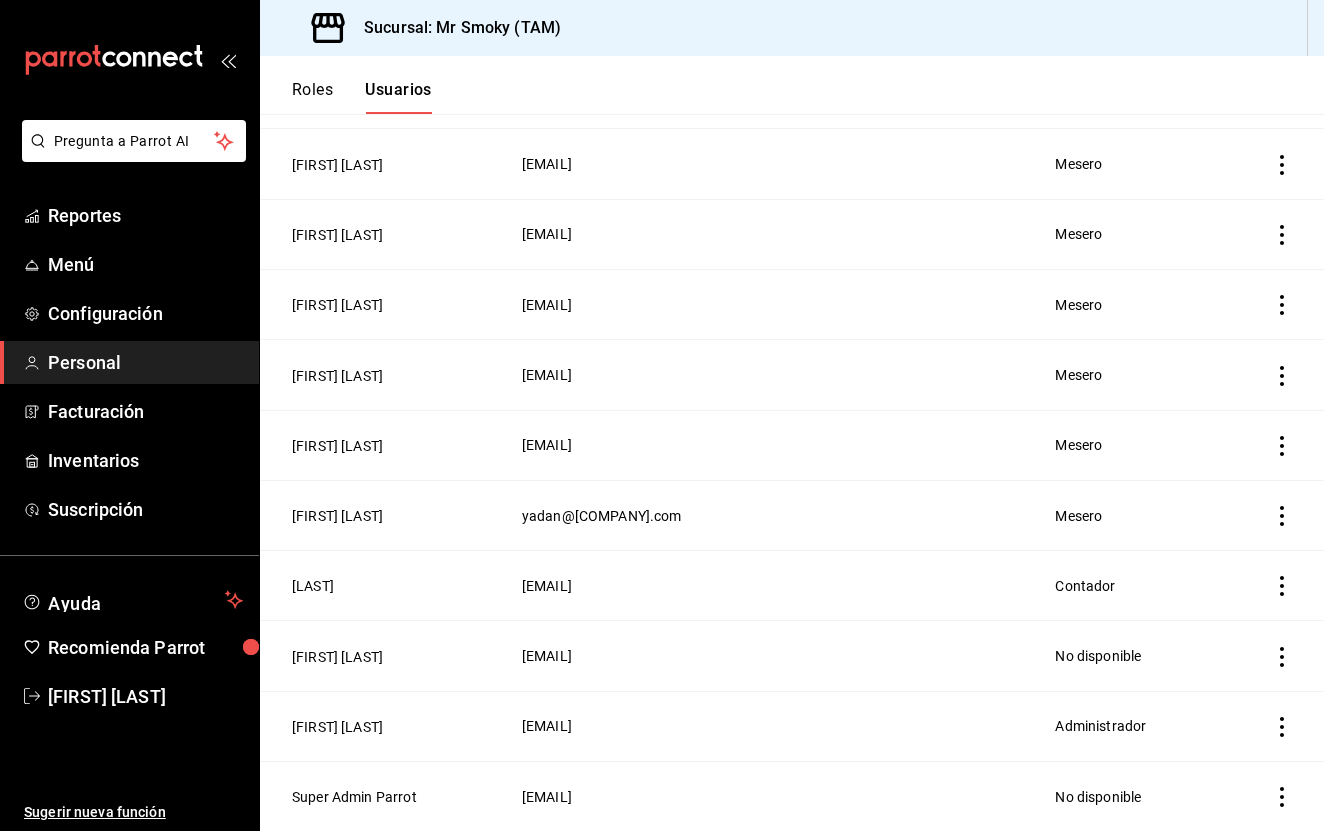 scroll, scrollTop: 748, scrollLeft: 0, axis: vertical 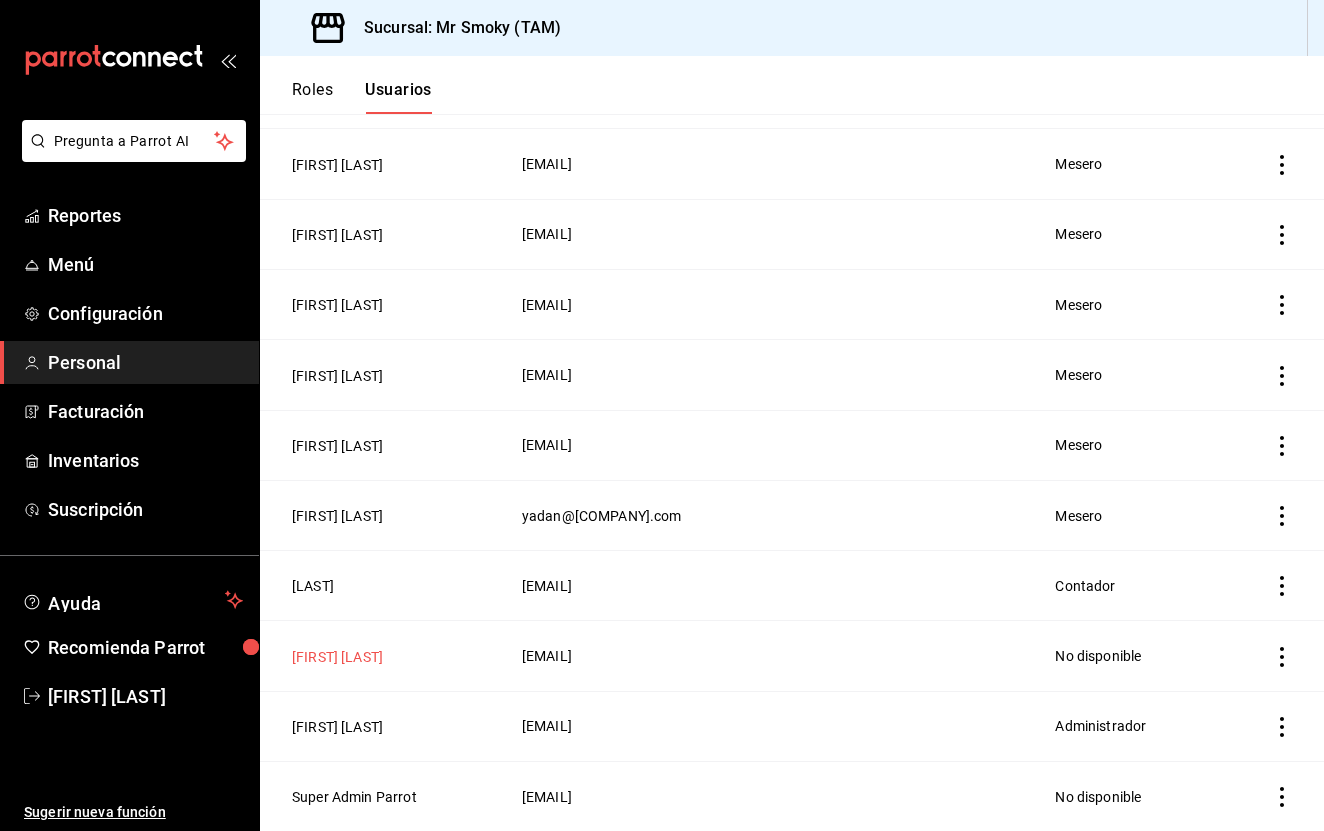 click on "[FIRST] [LAST]" at bounding box center (337, 657) 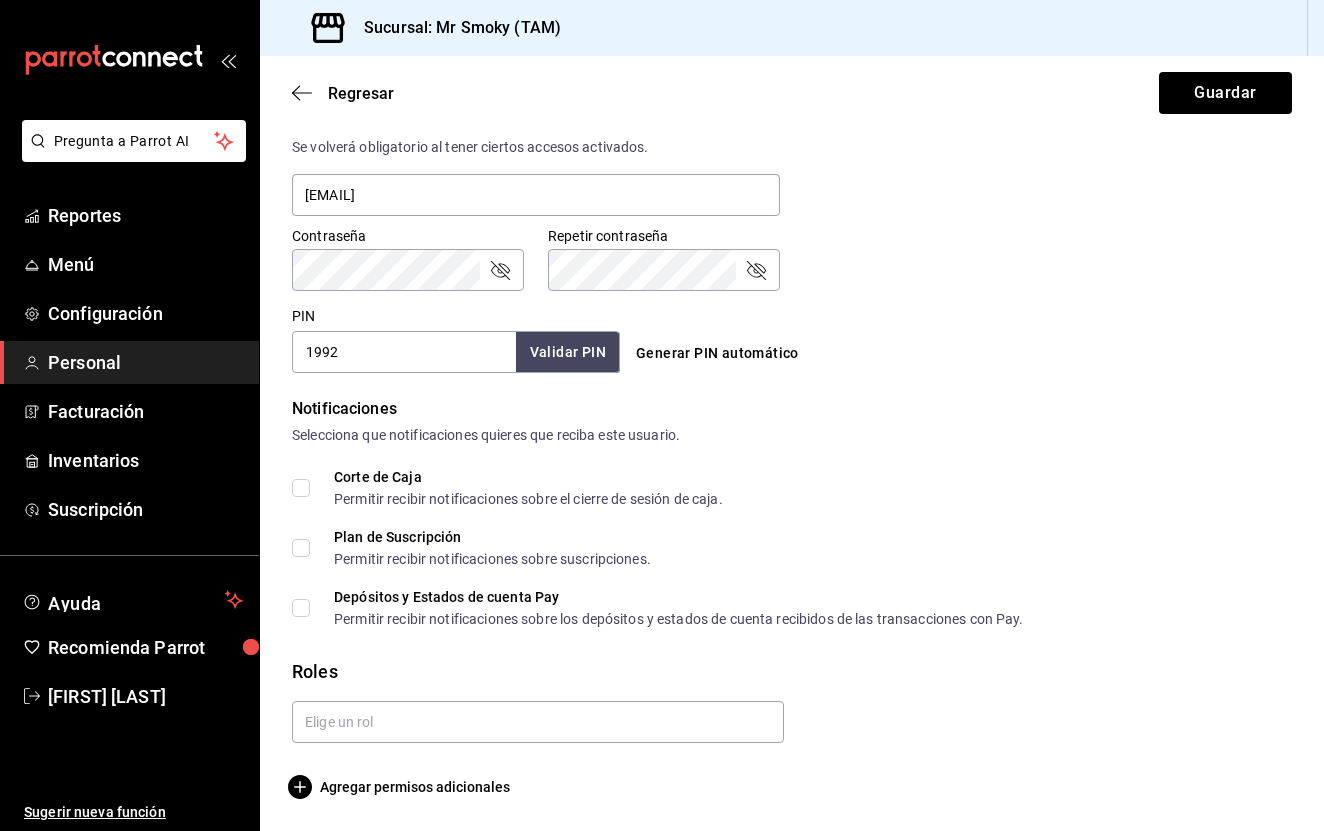 scroll, scrollTop: 767, scrollLeft: 0, axis: vertical 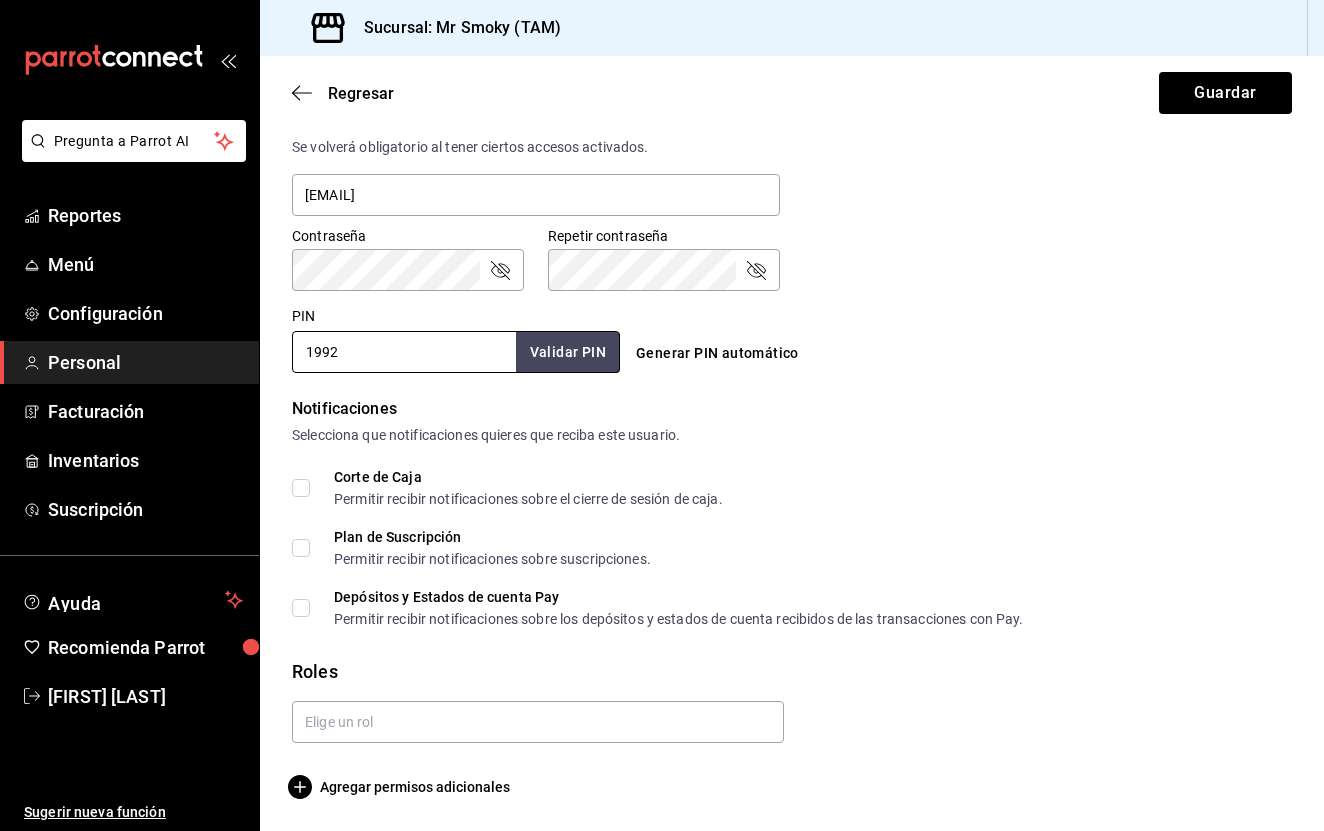 drag, startPoint x: 357, startPoint y: 354, endPoint x: 281, endPoint y: 354, distance: 76 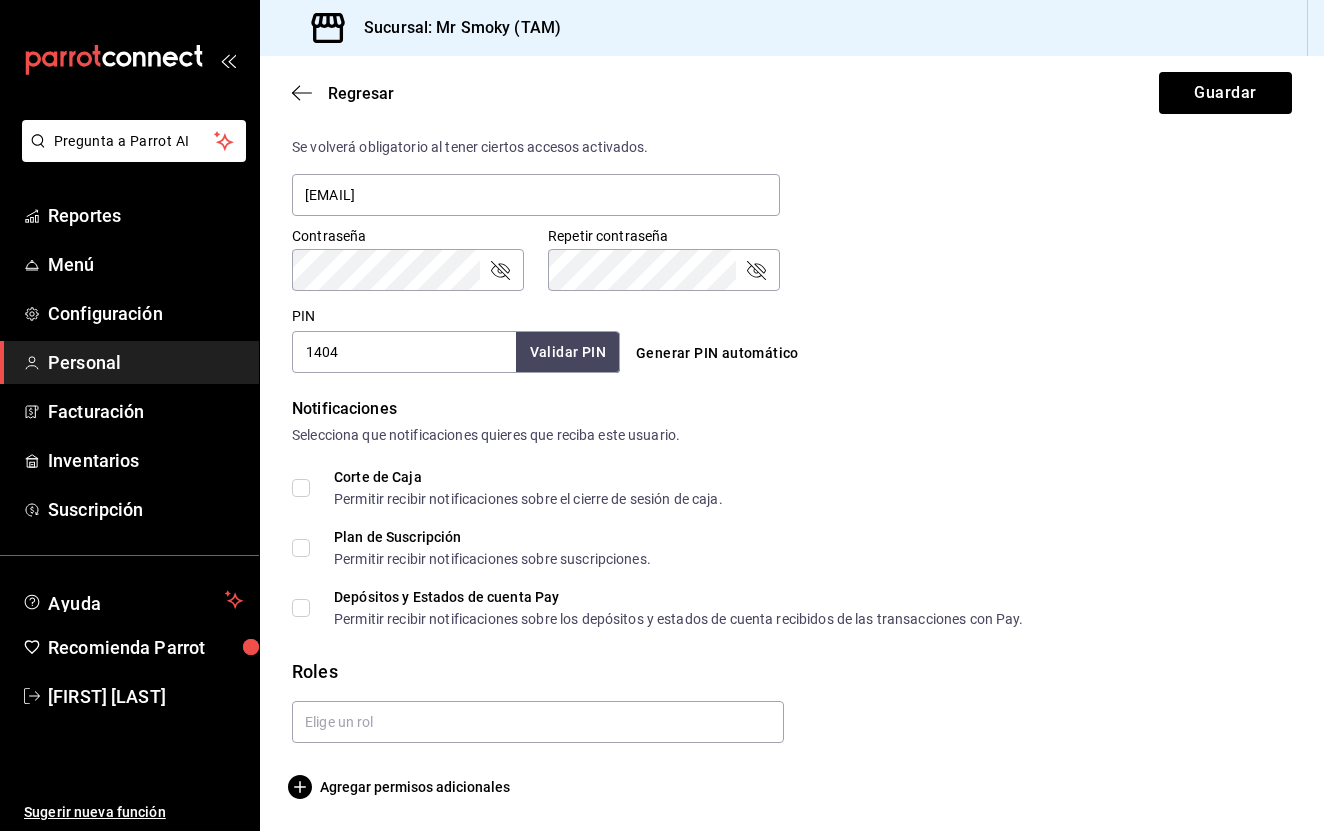 type on "1404" 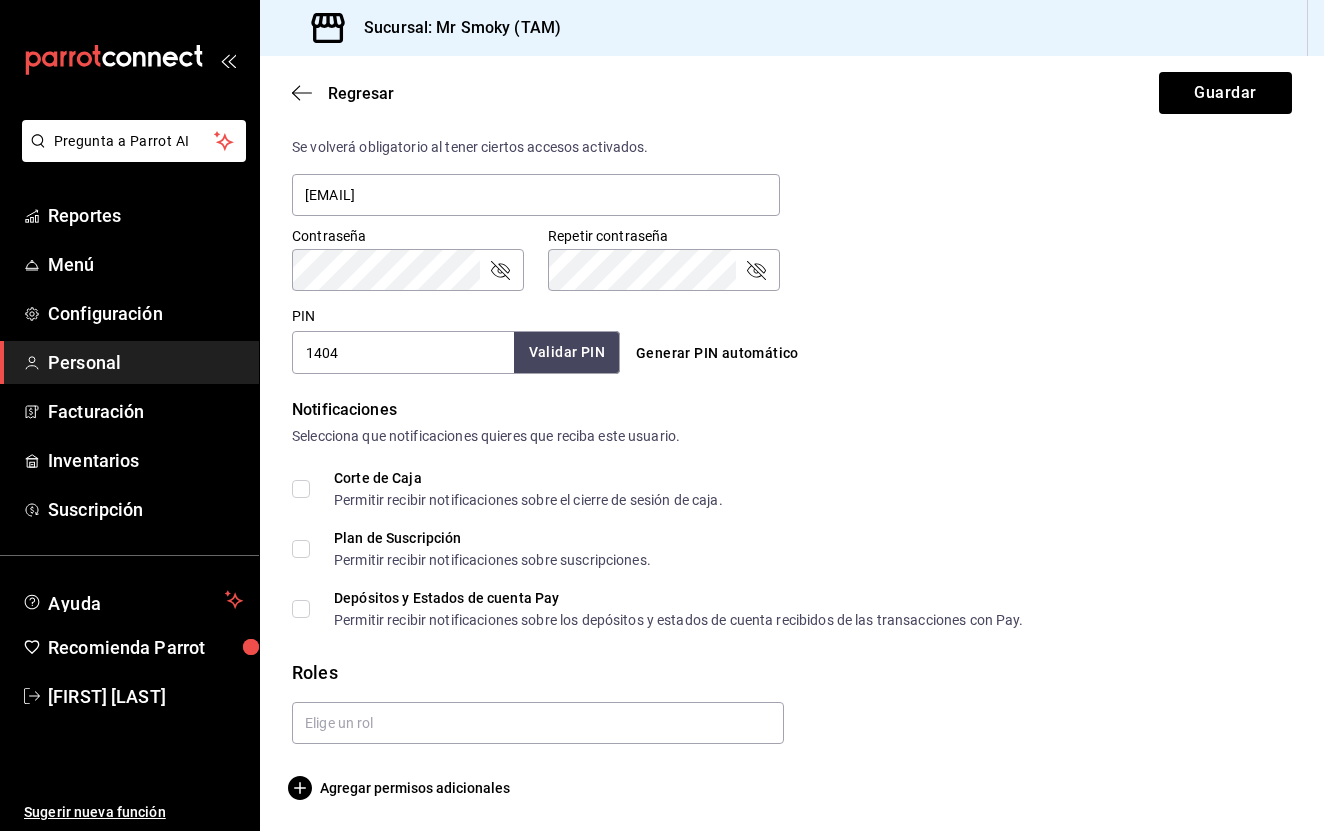 click on "Validar PIN" at bounding box center (567, 352) 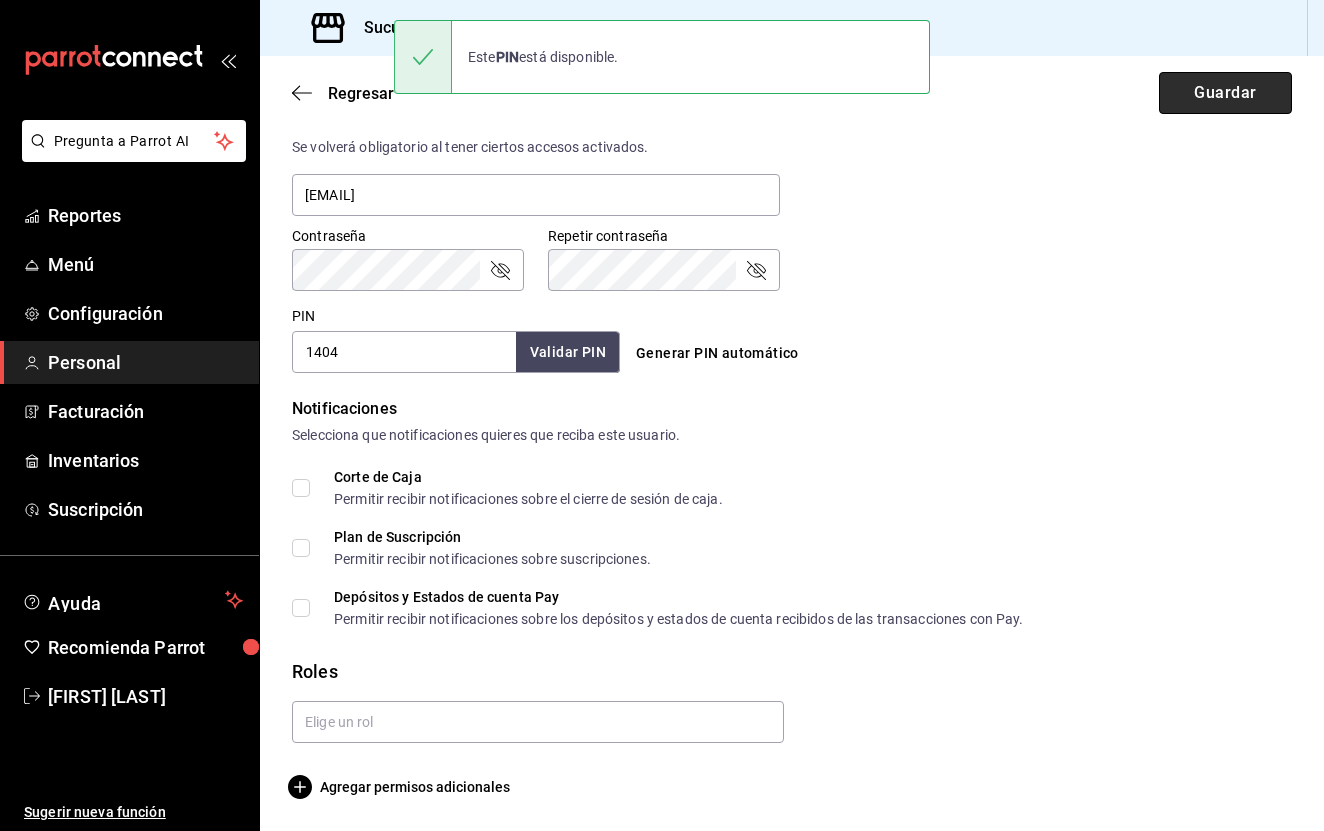 click on "Guardar" at bounding box center (1225, 93) 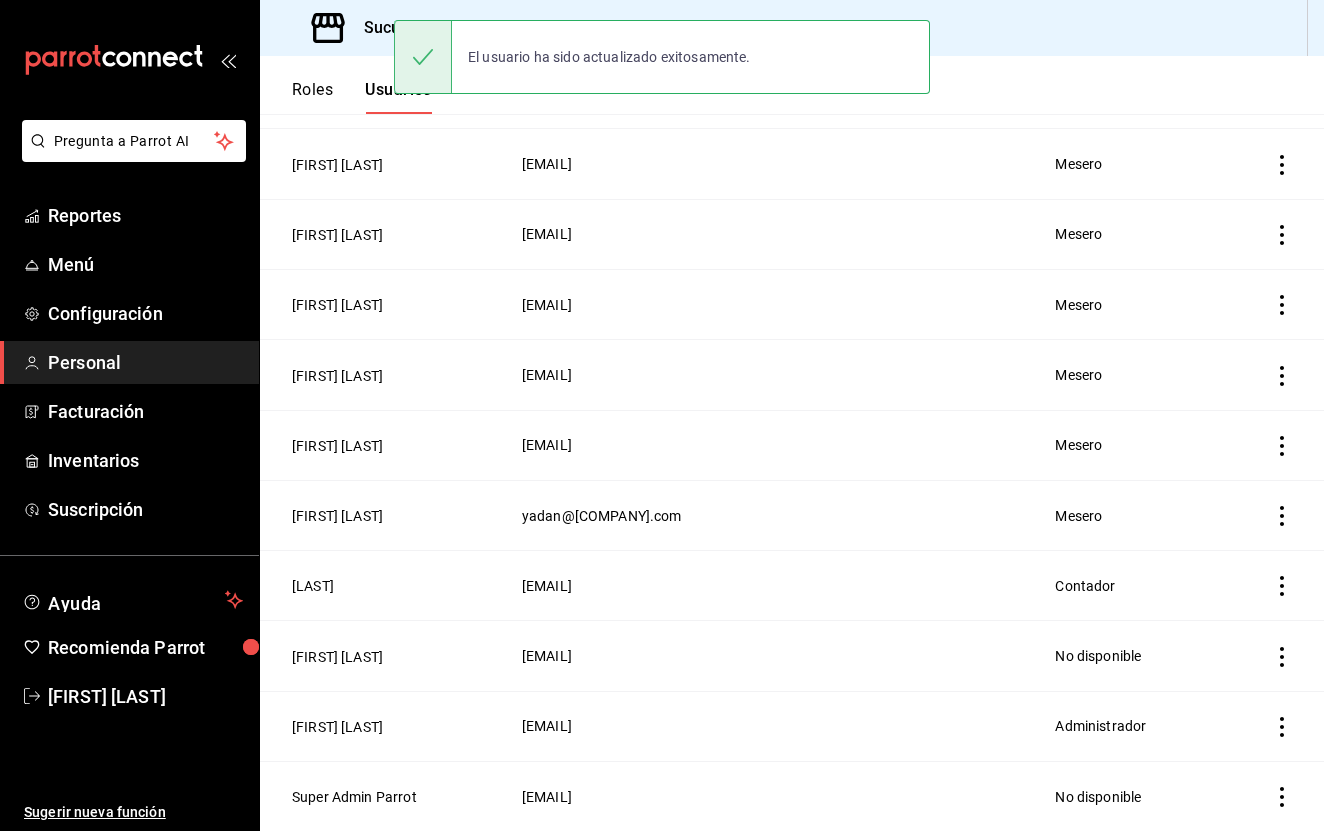 scroll, scrollTop: 748, scrollLeft: 0, axis: vertical 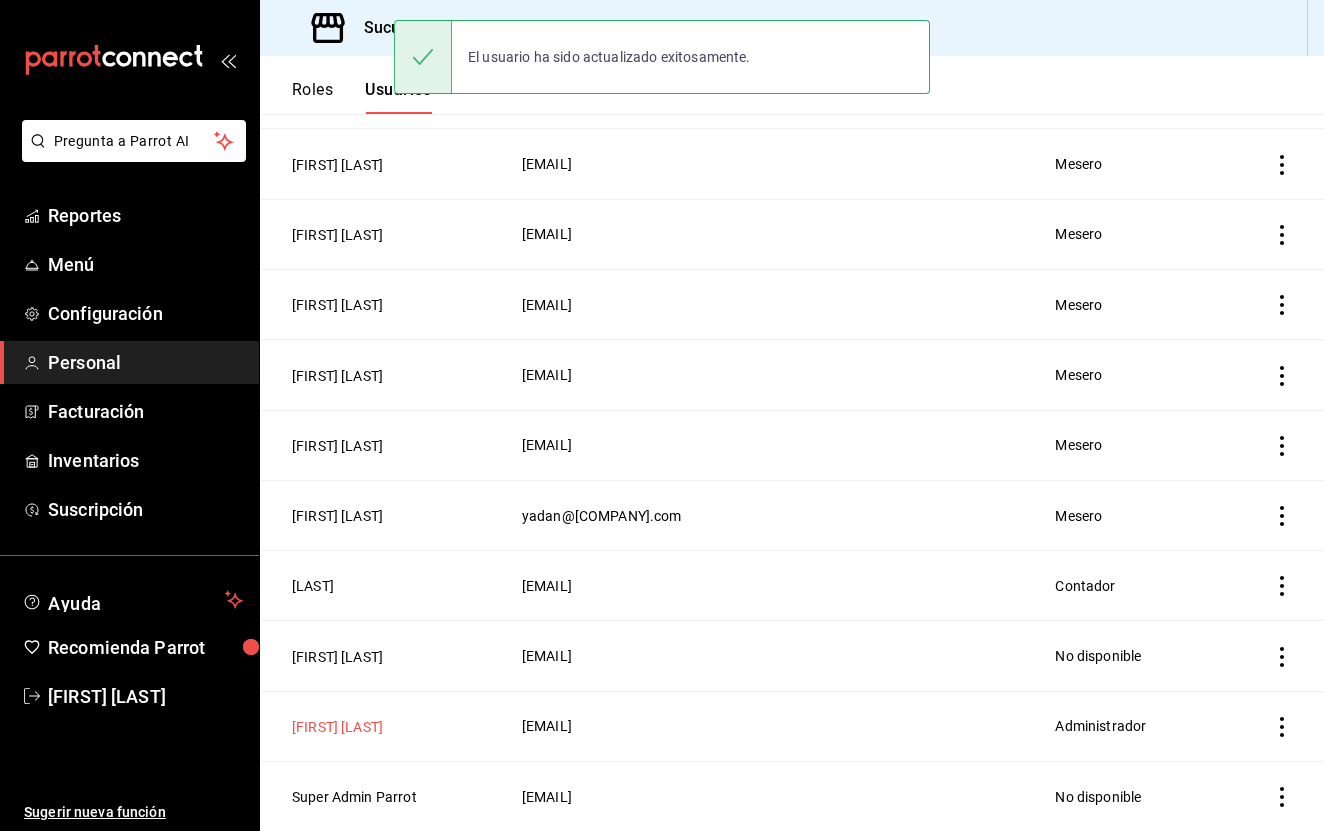 click on "[FIRST] [LAST]" at bounding box center [337, 727] 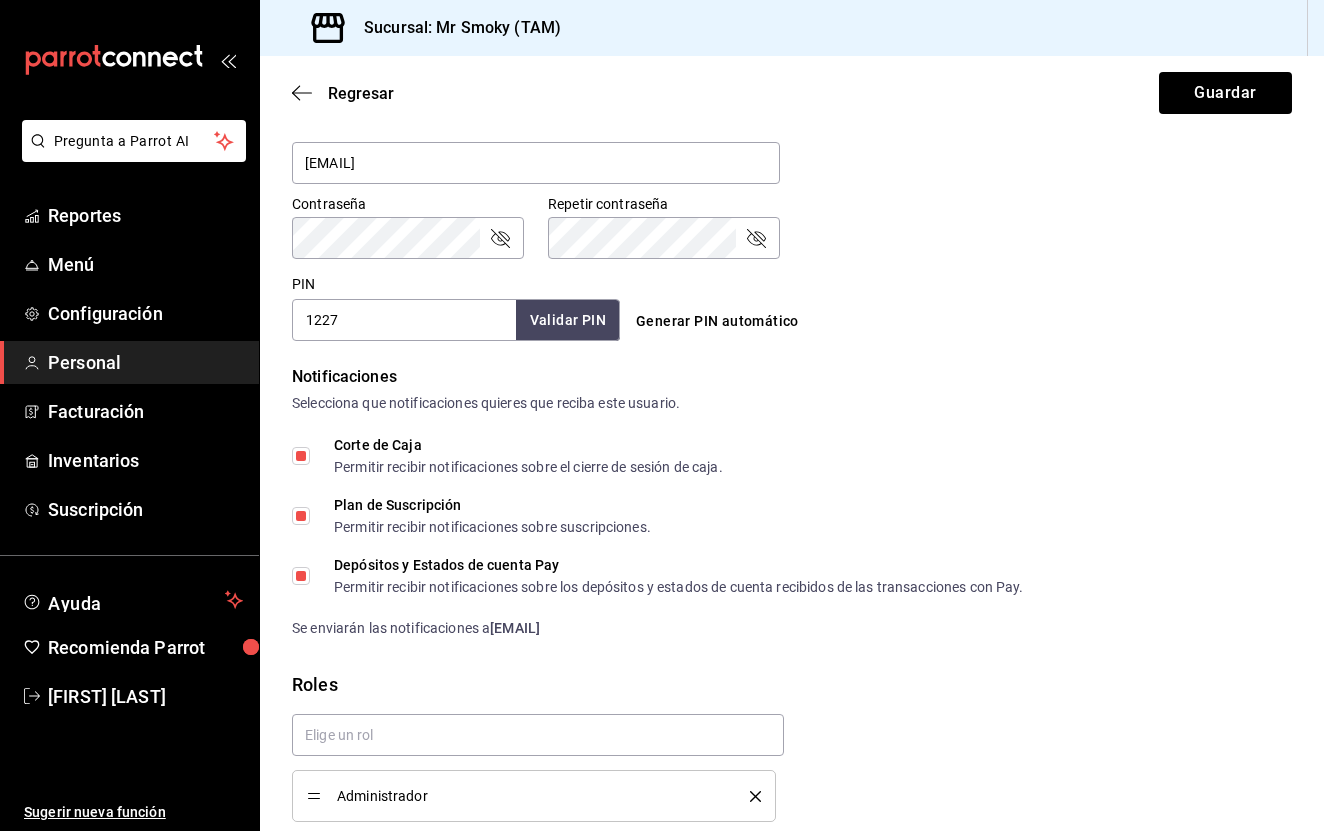 scroll, scrollTop: 820, scrollLeft: 0, axis: vertical 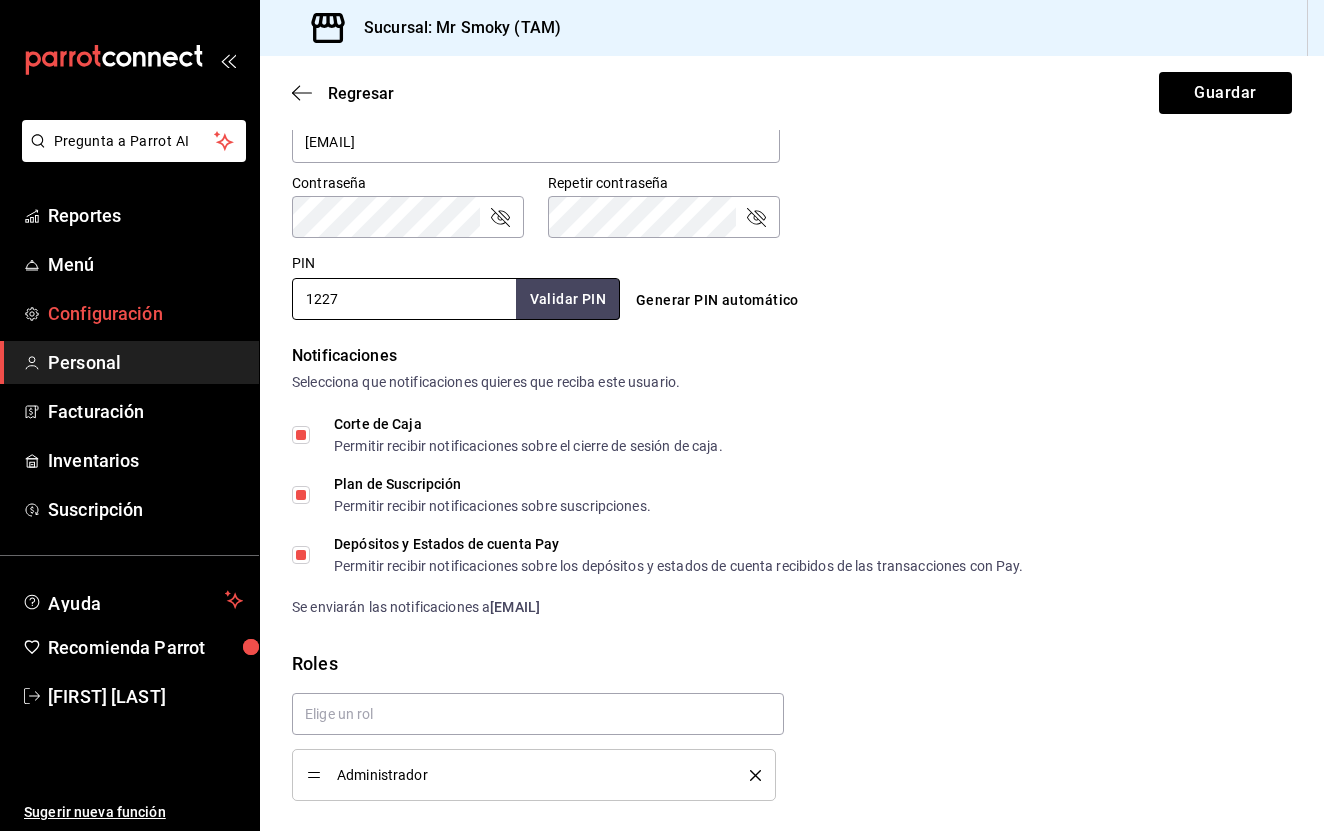 drag, startPoint x: 360, startPoint y: 311, endPoint x: 251, endPoint y: 311, distance: 109 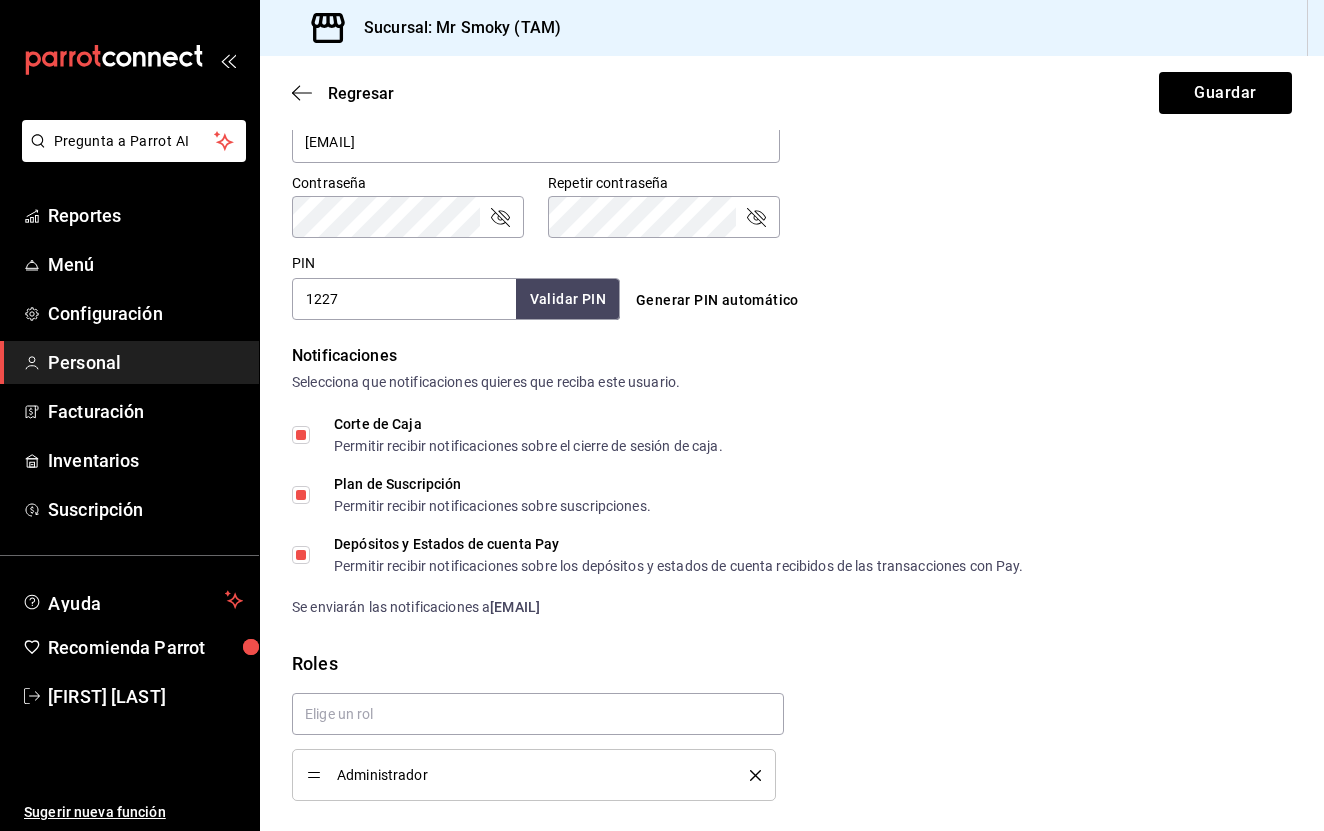 drag, startPoint x: 352, startPoint y: 308, endPoint x: 307, endPoint y: 308, distance: 45 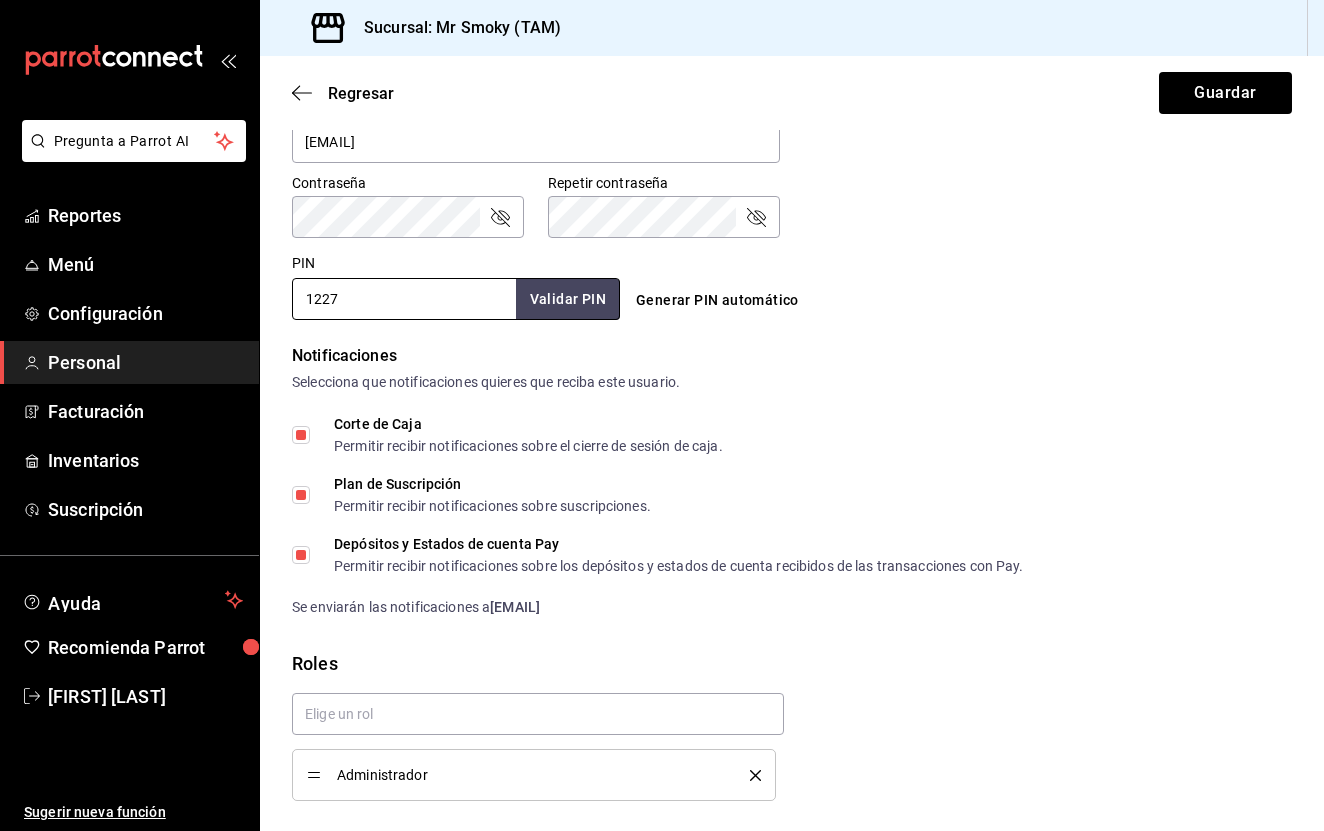 drag, startPoint x: 367, startPoint y: 296, endPoint x: 263, endPoint y: 302, distance: 104.172935 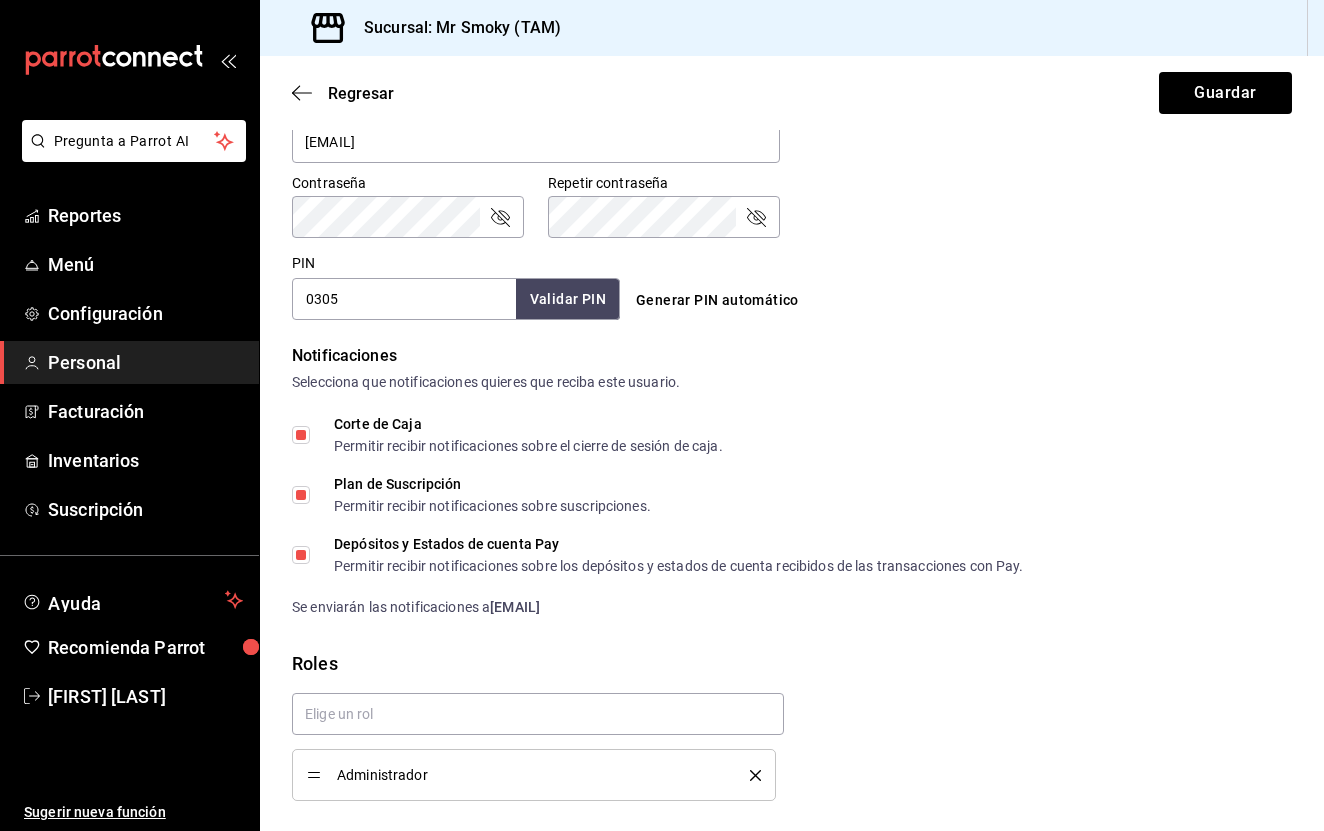 type on "0305" 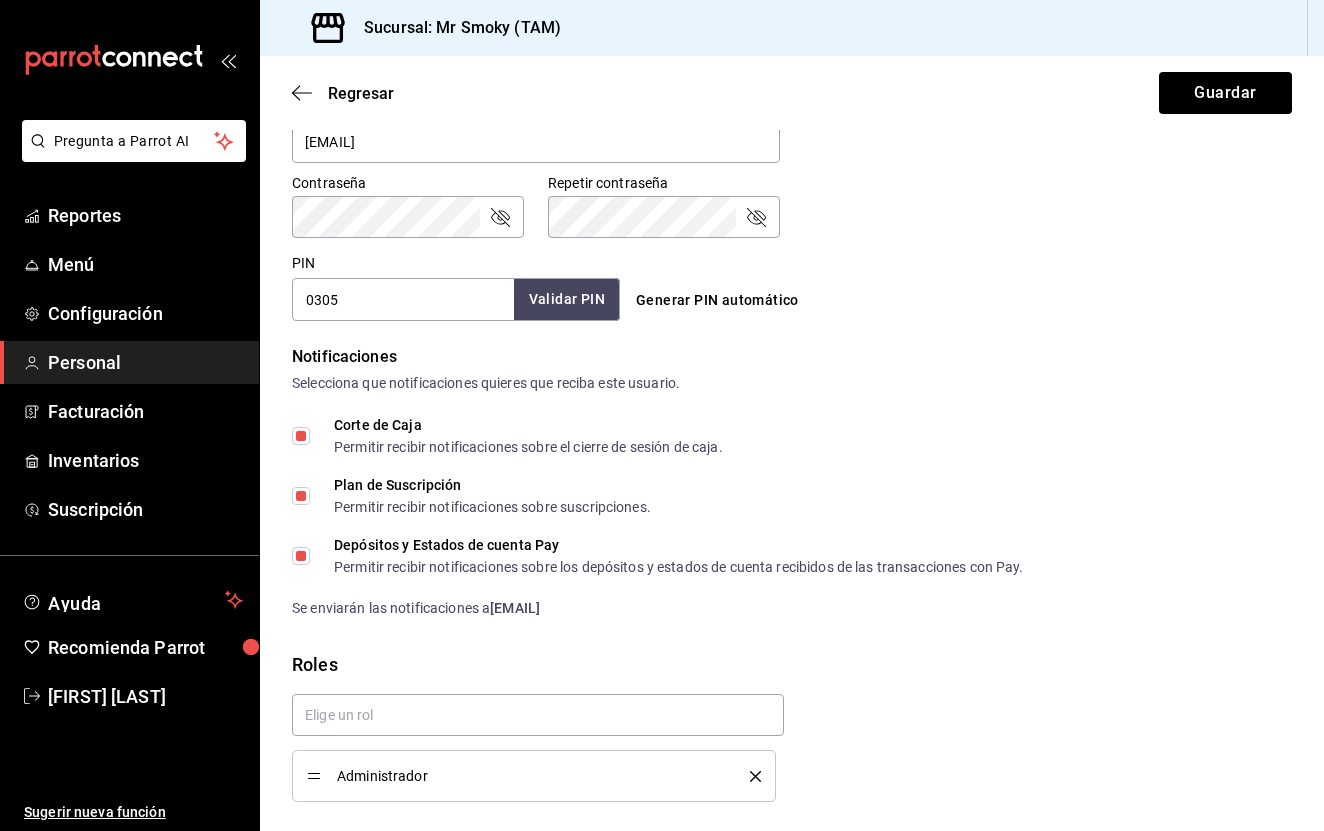 click on "Validar PIN" at bounding box center (567, 299) 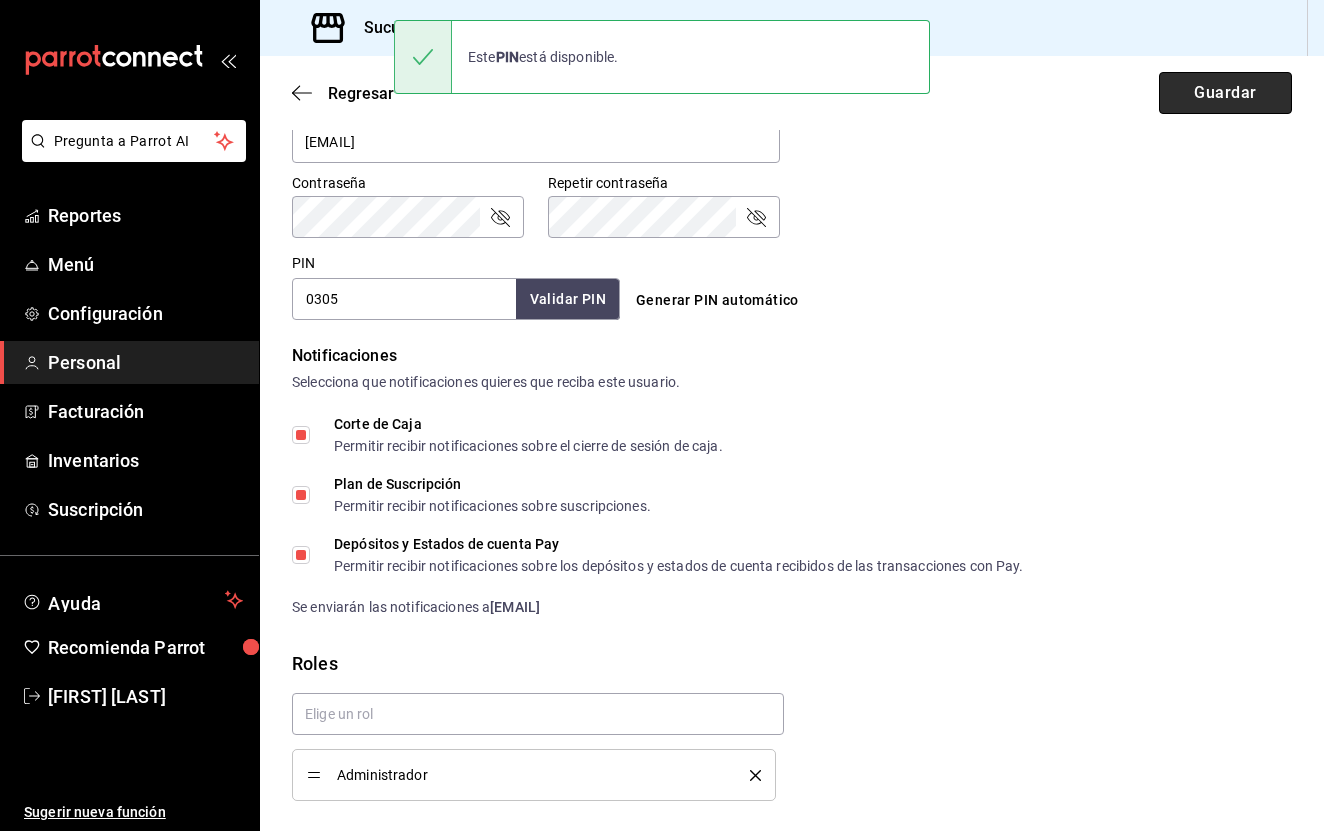 click on "Guardar" at bounding box center [1225, 93] 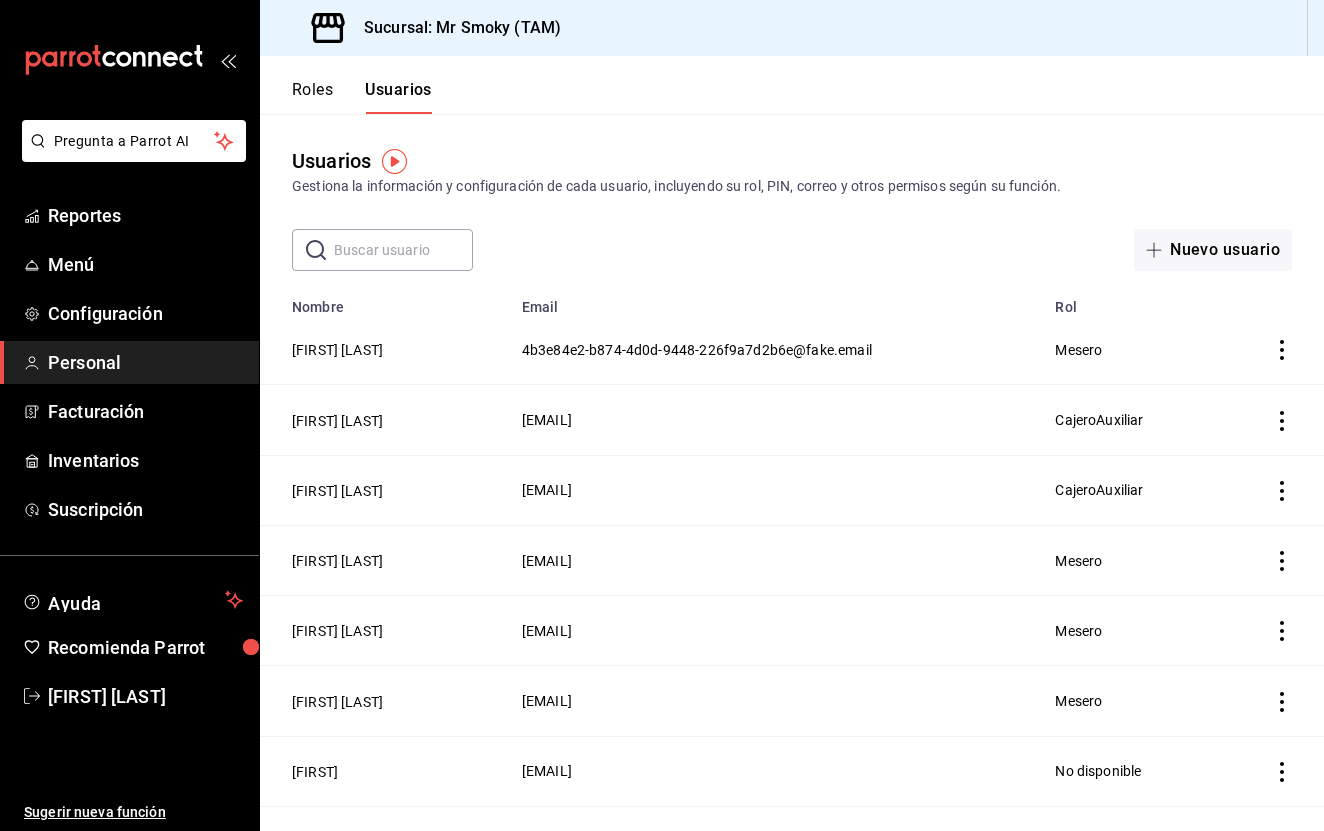 click on "Roles" at bounding box center (312, 97) 